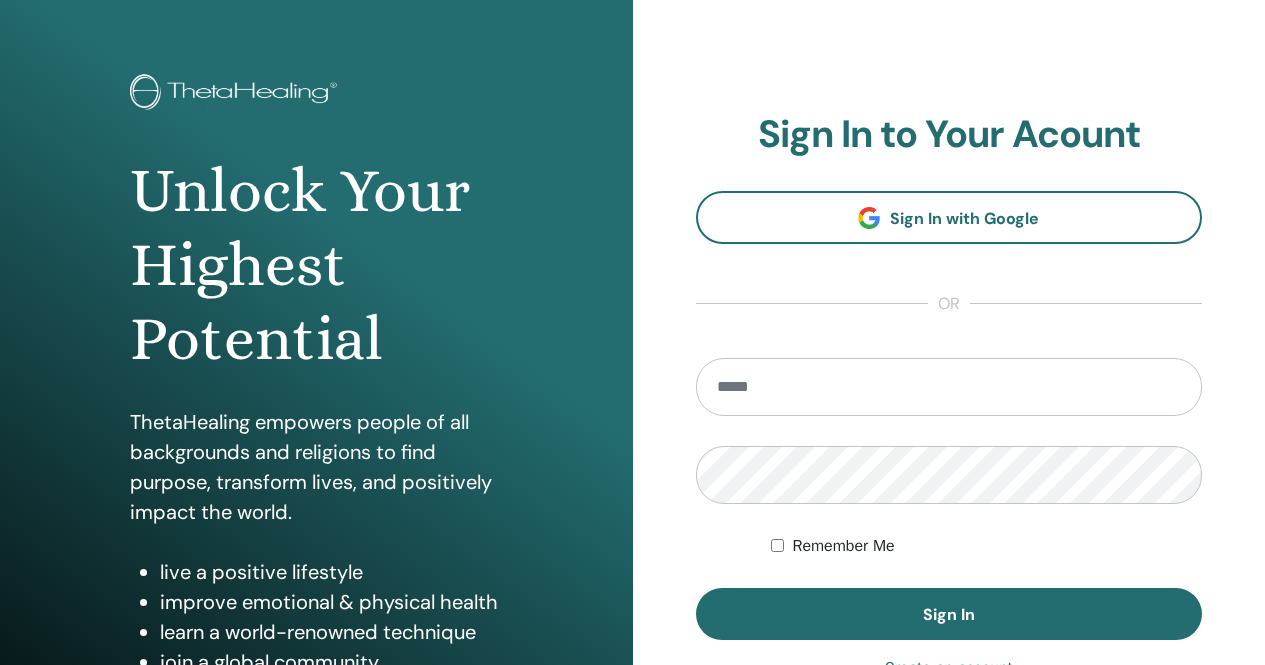 scroll, scrollTop: 100, scrollLeft: 0, axis: vertical 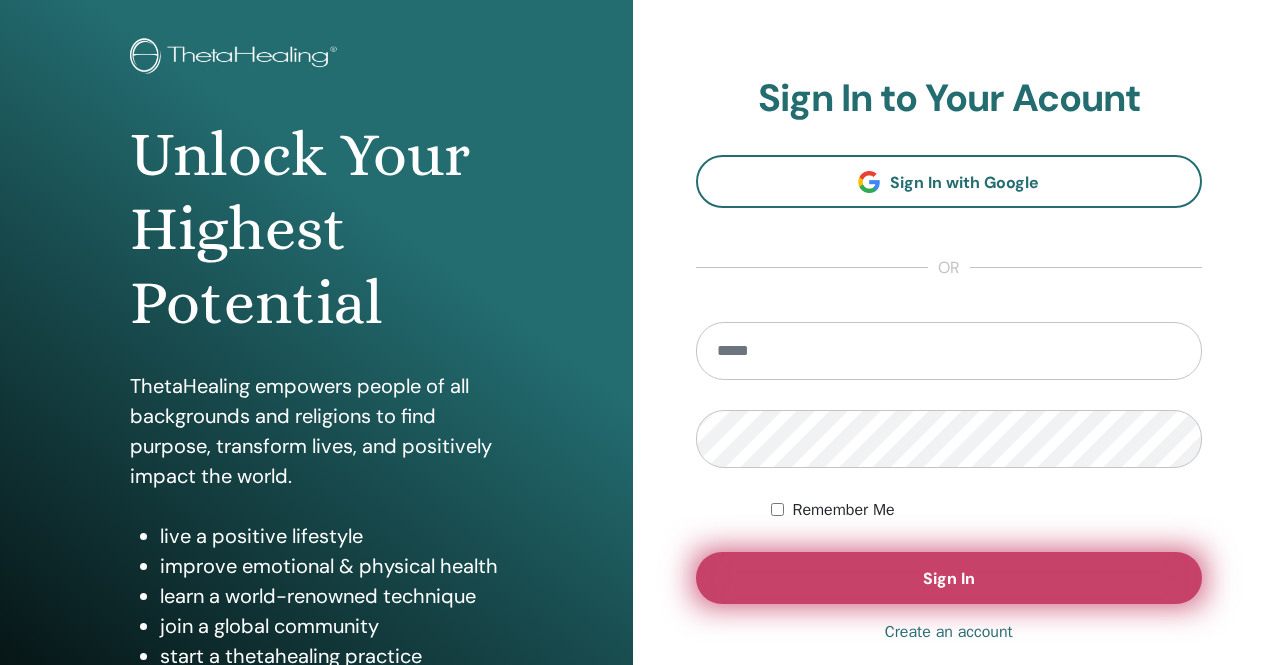 type on "**********" 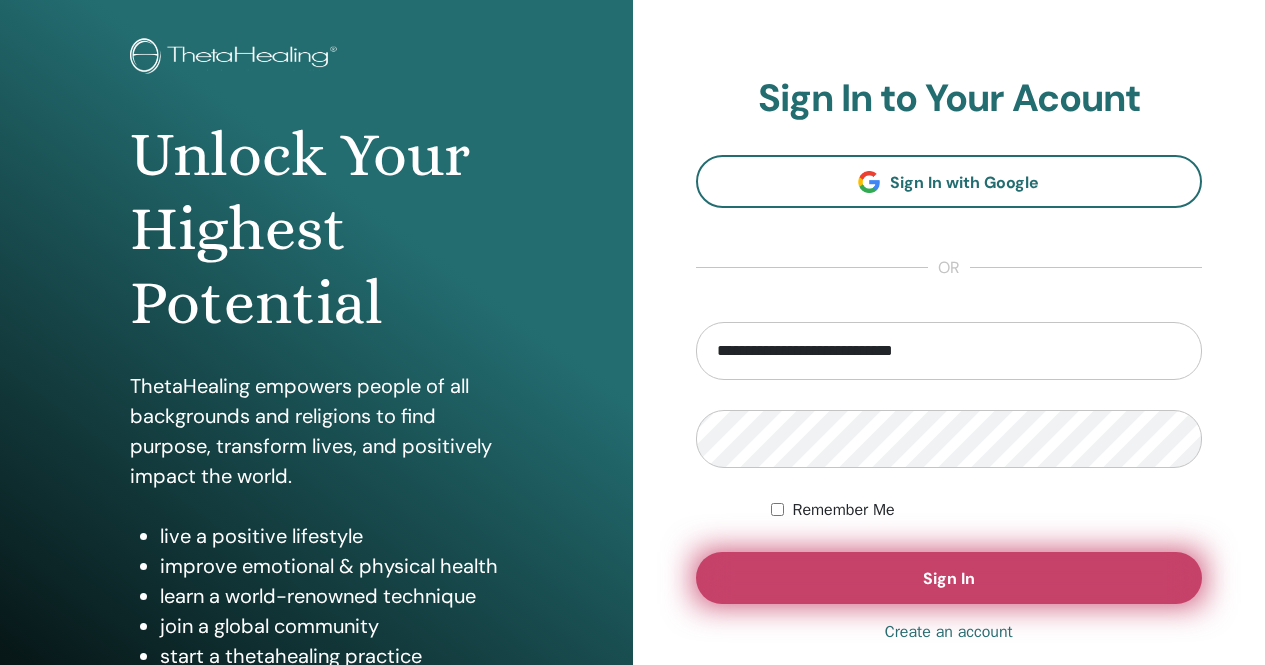 click on "Sign In" at bounding box center [949, 578] 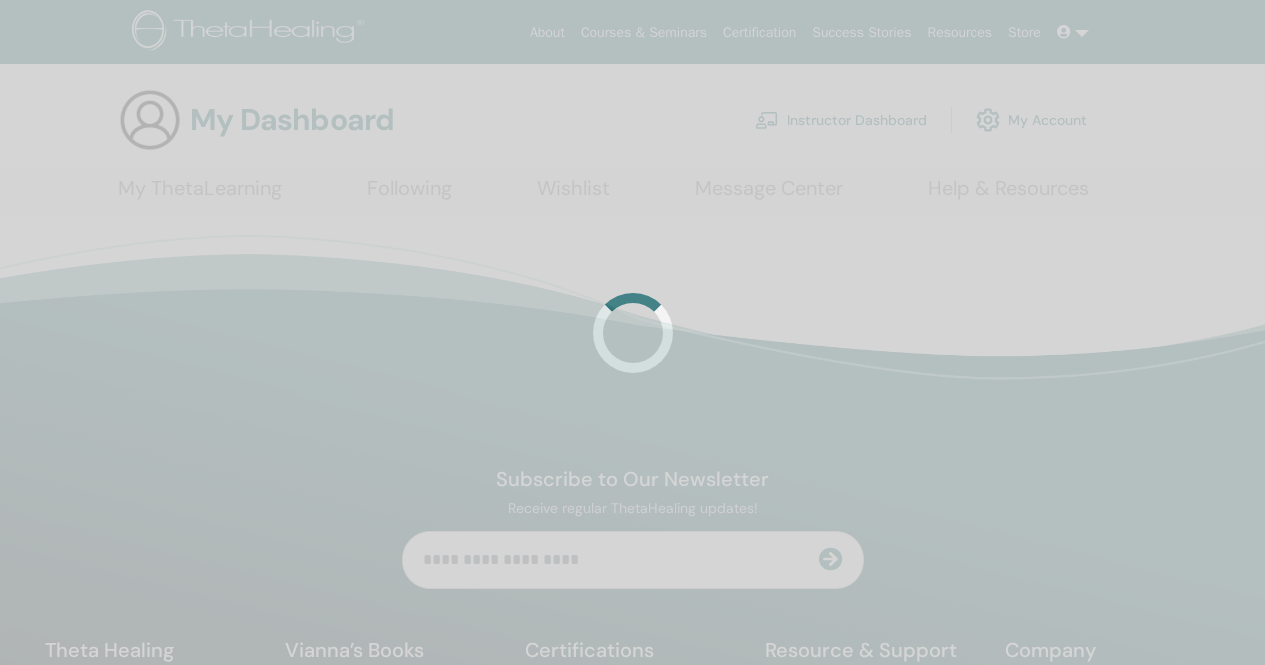 scroll, scrollTop: 0, scrollLeft: 0, axis: both 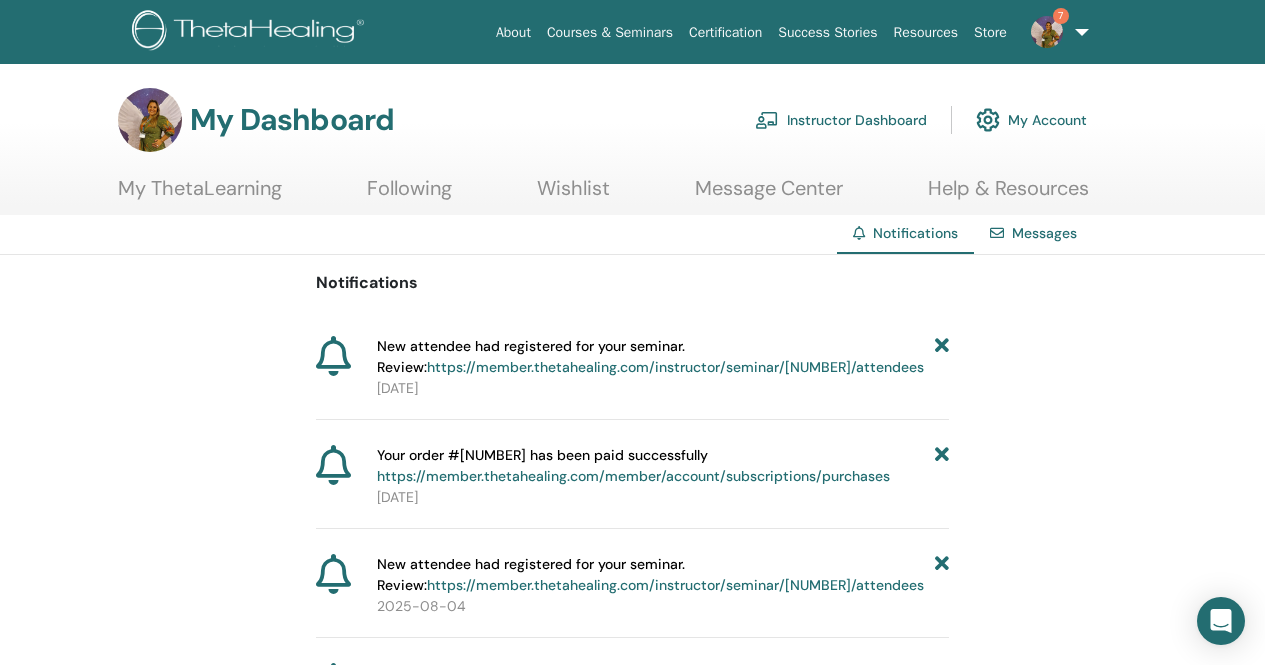 click on "https://member.thetahealing.com/instructor/seminar/371241/attendees" at bounding box center (675, 367) 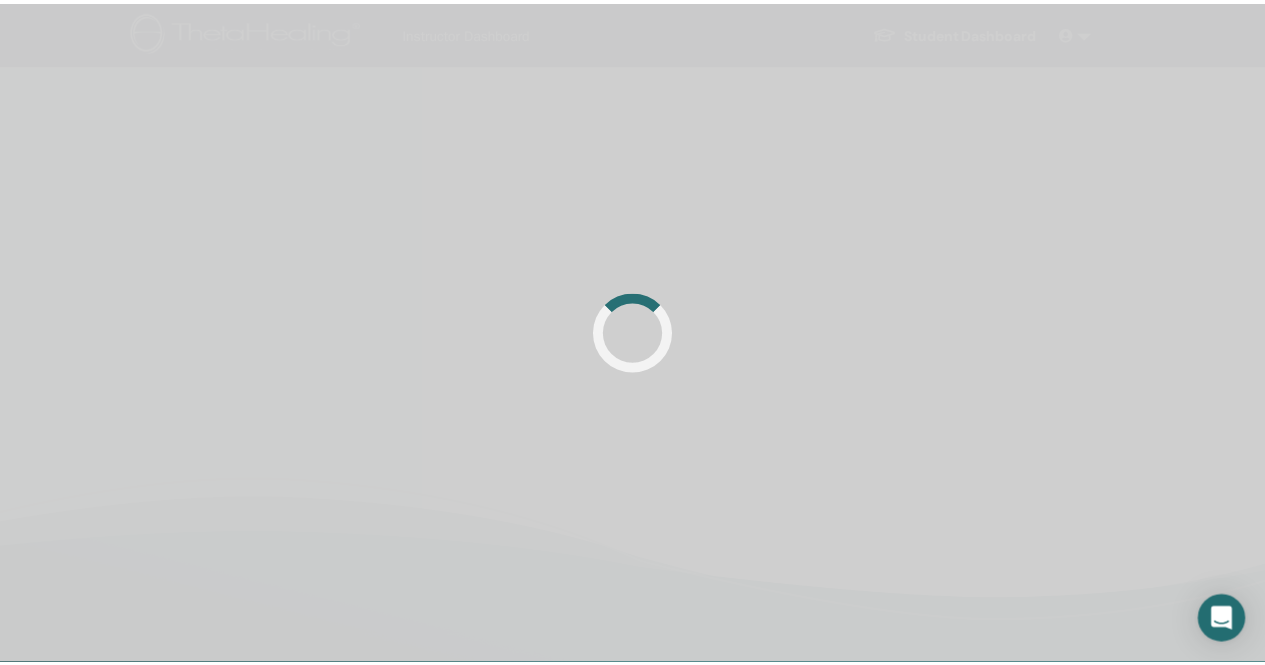 scroll, scrollTop: 0, scrollLeft: 0, axis: both 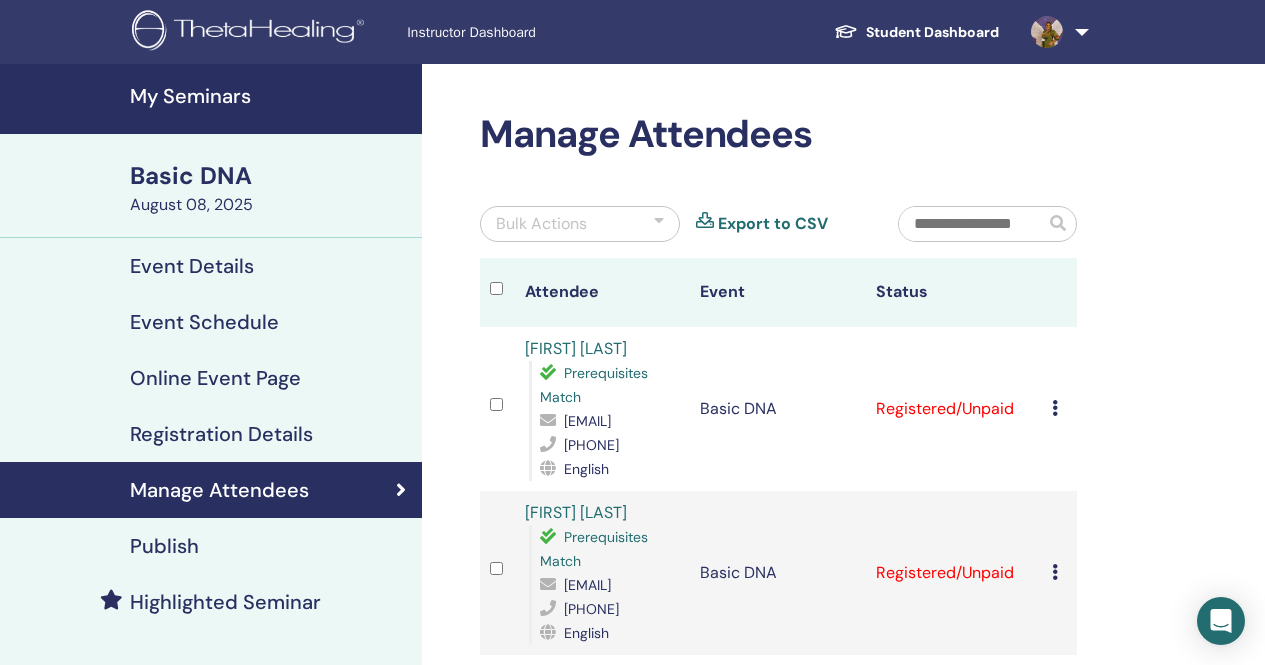 click on "[FIRST] [LAST]" at bounding box center (576, 348) 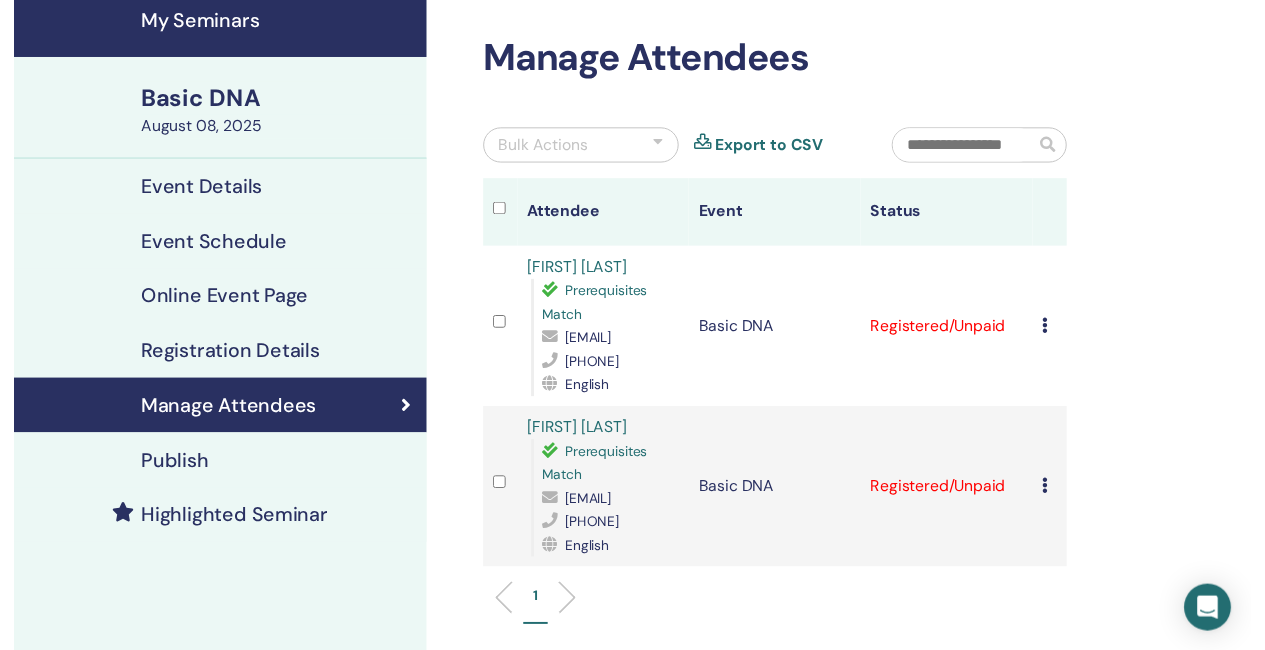 scroll, scrollTop: 100, scrollLeft: 0, axis: vertical 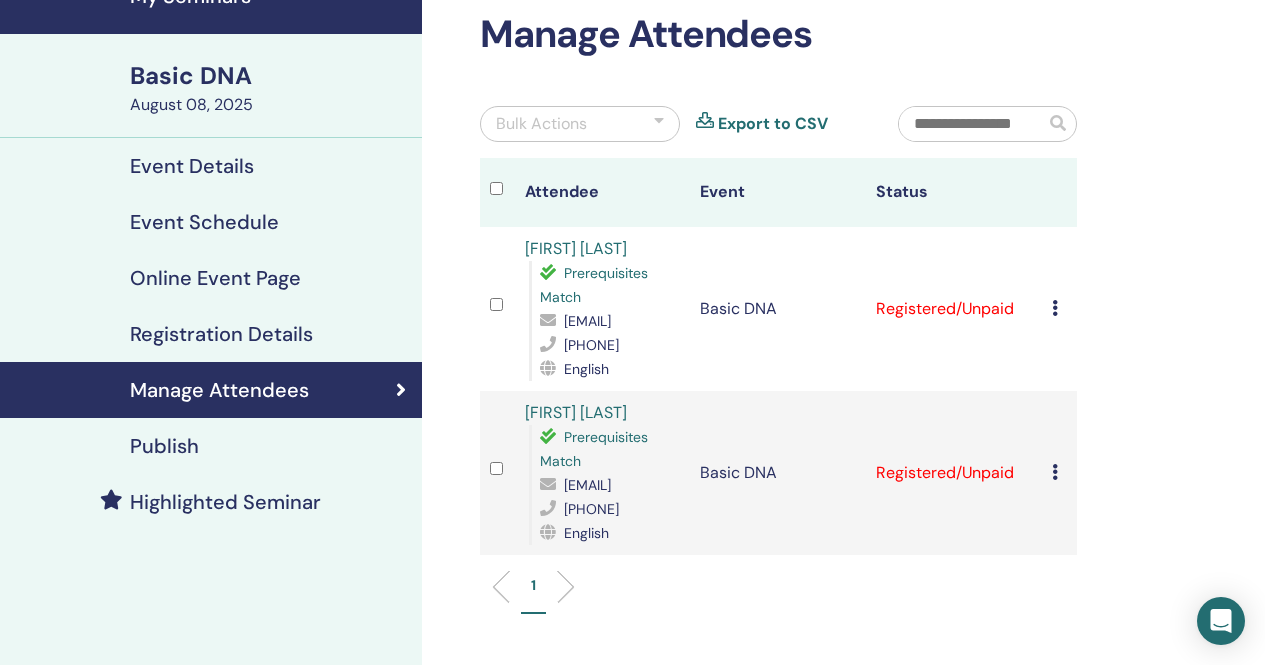 click on "Sweta Purohit" at bounding box center [576, 412] 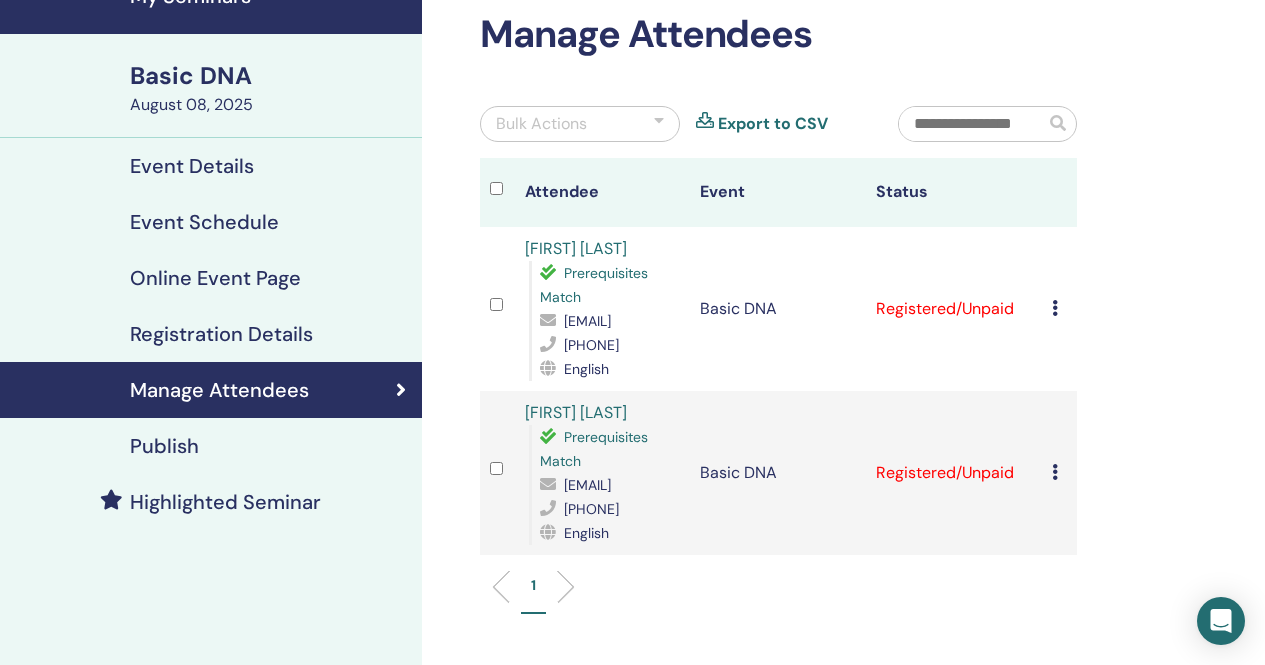 drag, startPoint x: 745, startPoint y: 343, endPoint x: 649, endPoint y: 346, distance: 96.04687 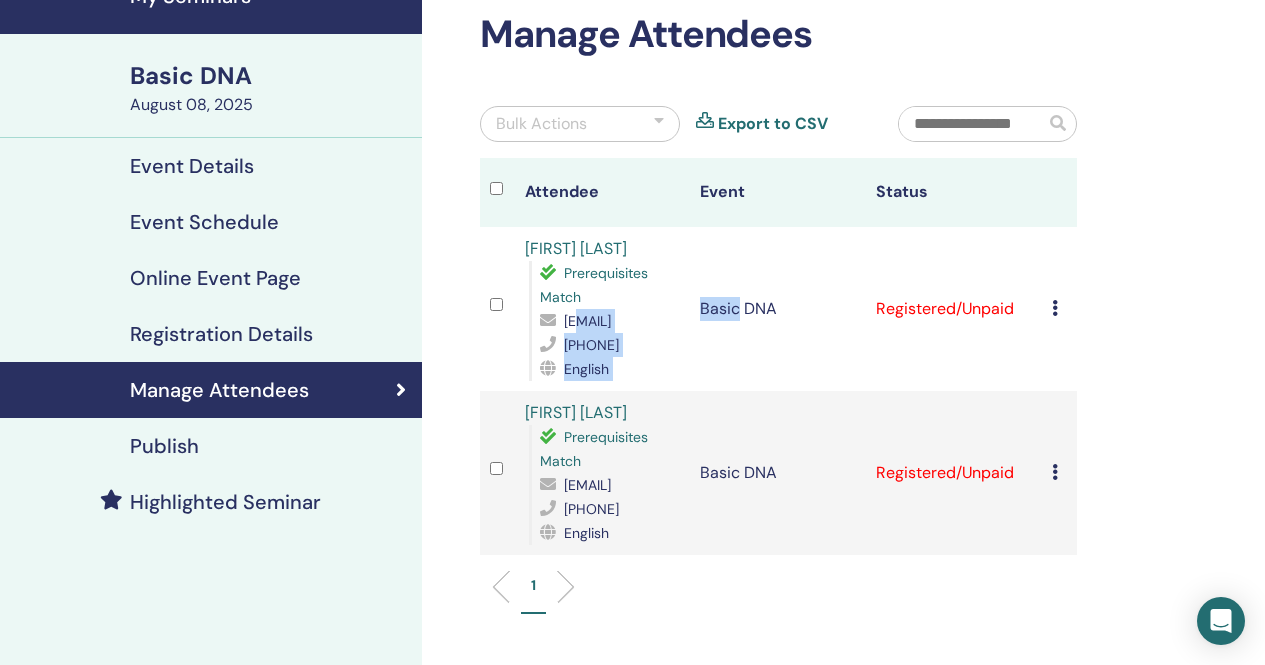 drag, startPoint x: 738, startPoint y: 344, endPoint x: 554, endPoint y: 341, distance: 184.02446 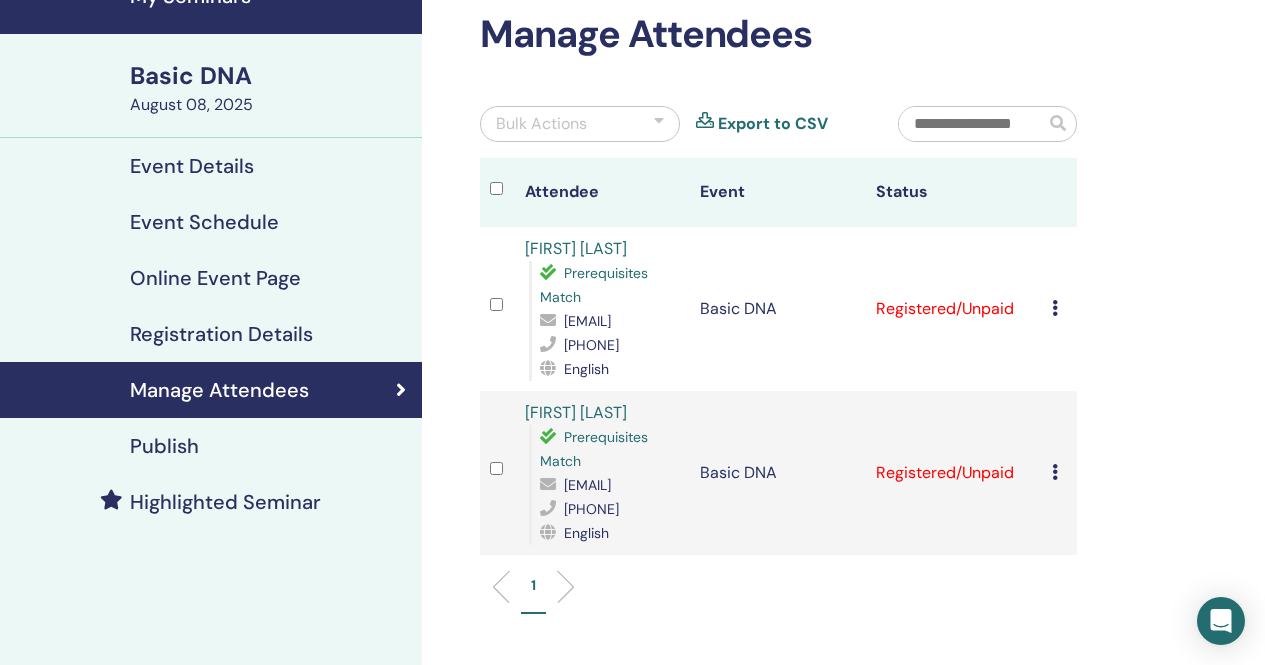 drag, startPoint x: 727, startPoint y: 344, endPoint x: 633, endPoint y: 335, distance: 94.42987 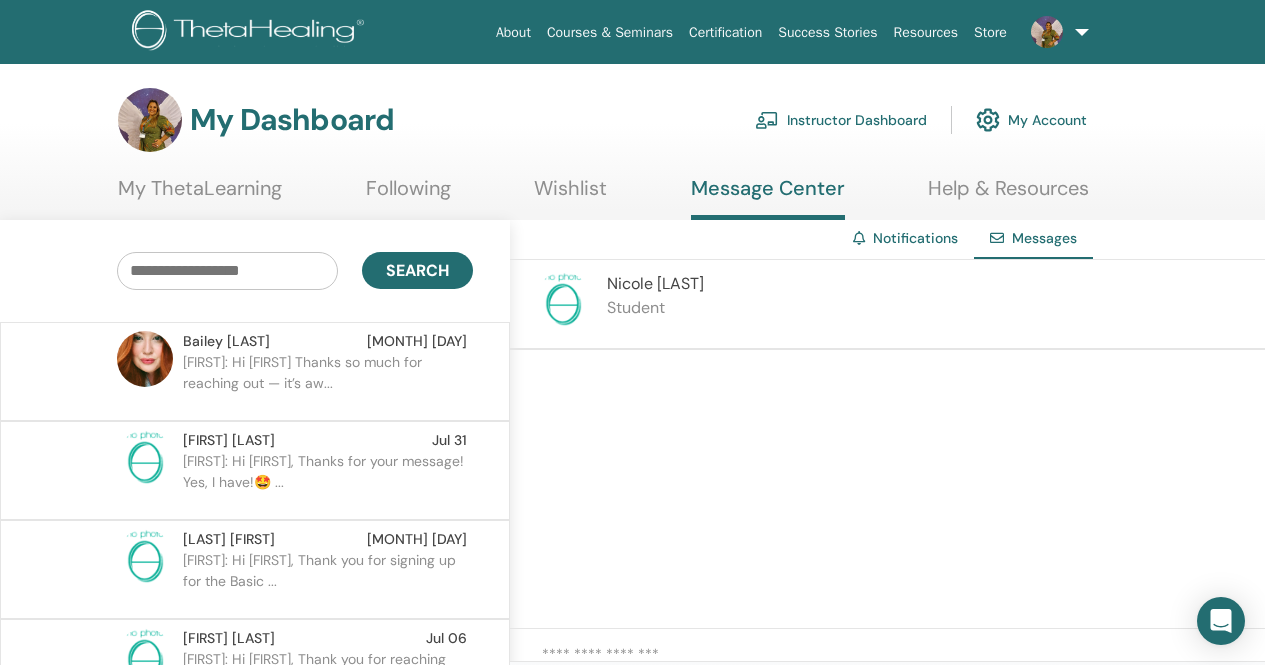 scroll, scrollTop: 42, scrollLeft: 0, axis: vertical 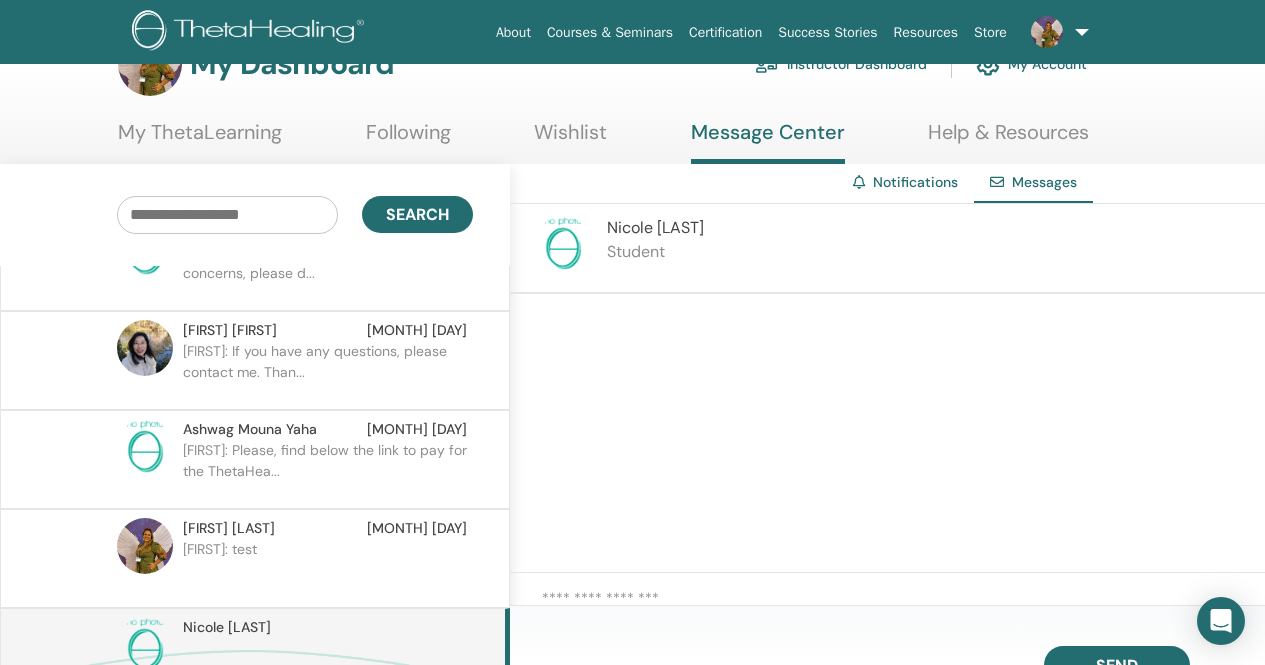 click at bounding box center (887, 606) 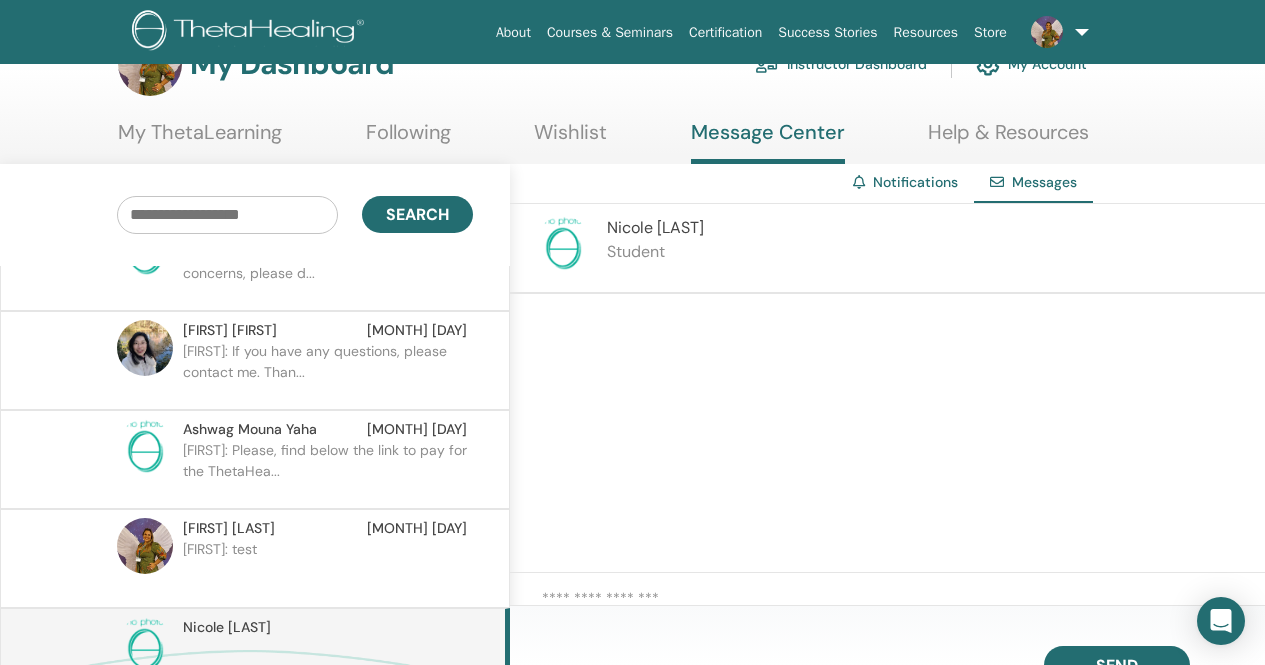 click at bounding box center [903, 606] 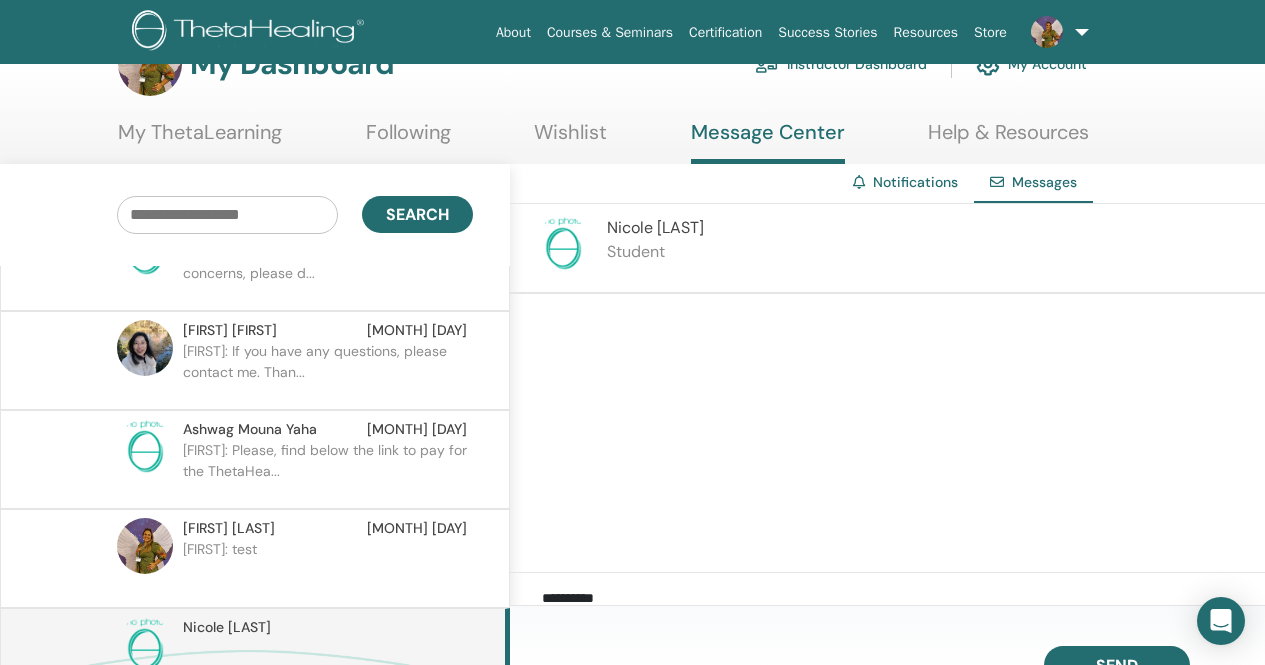 scroll, scrollTop: 928, scrollLeft: 0, axis: vertical 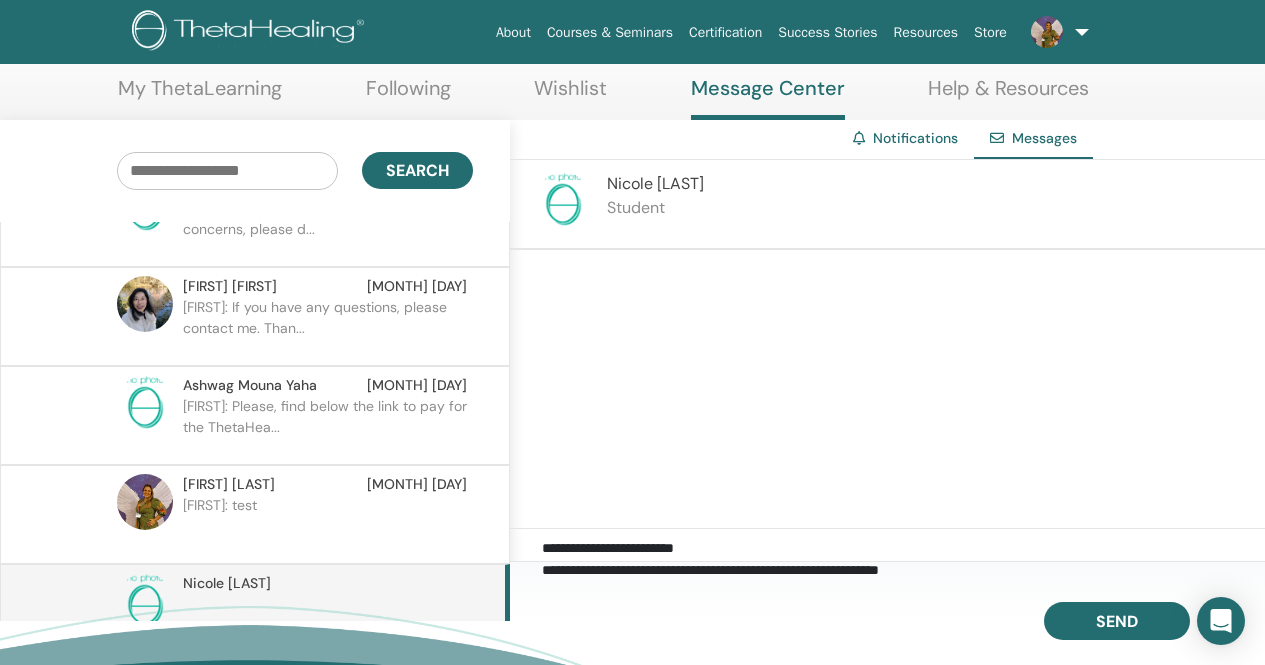 click at bounding box center [903, 562] 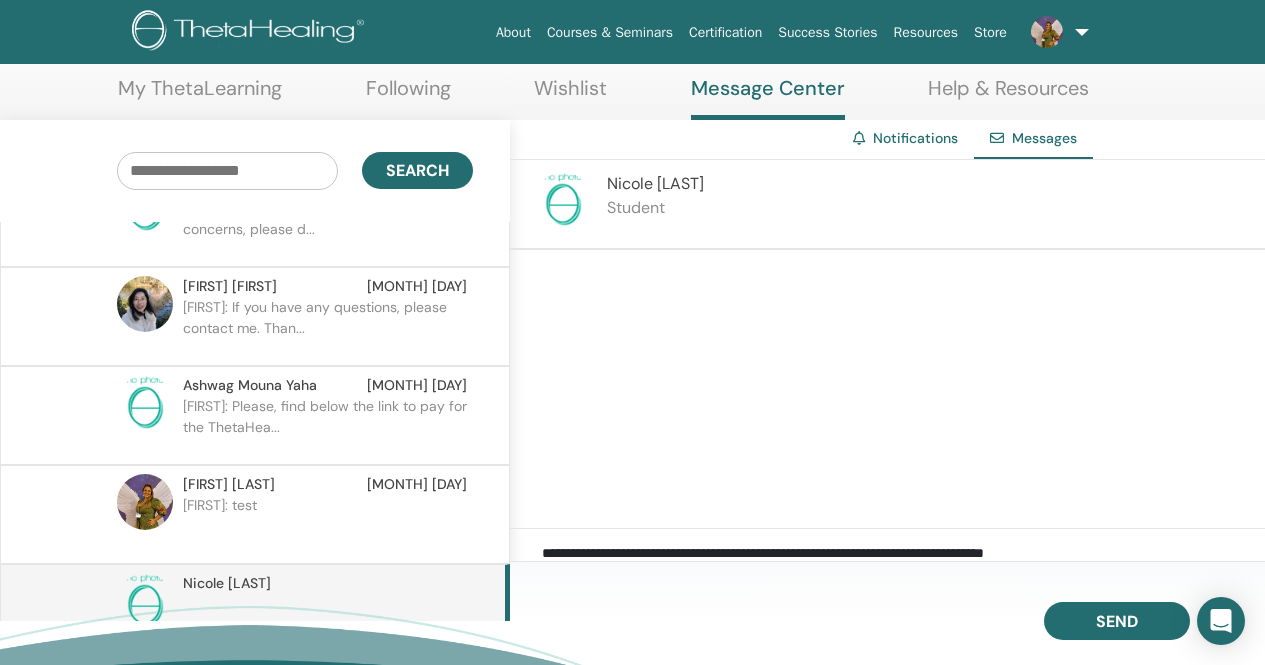 scroll, scrollTop: 1, scrollLeft: 0, axis: vertical 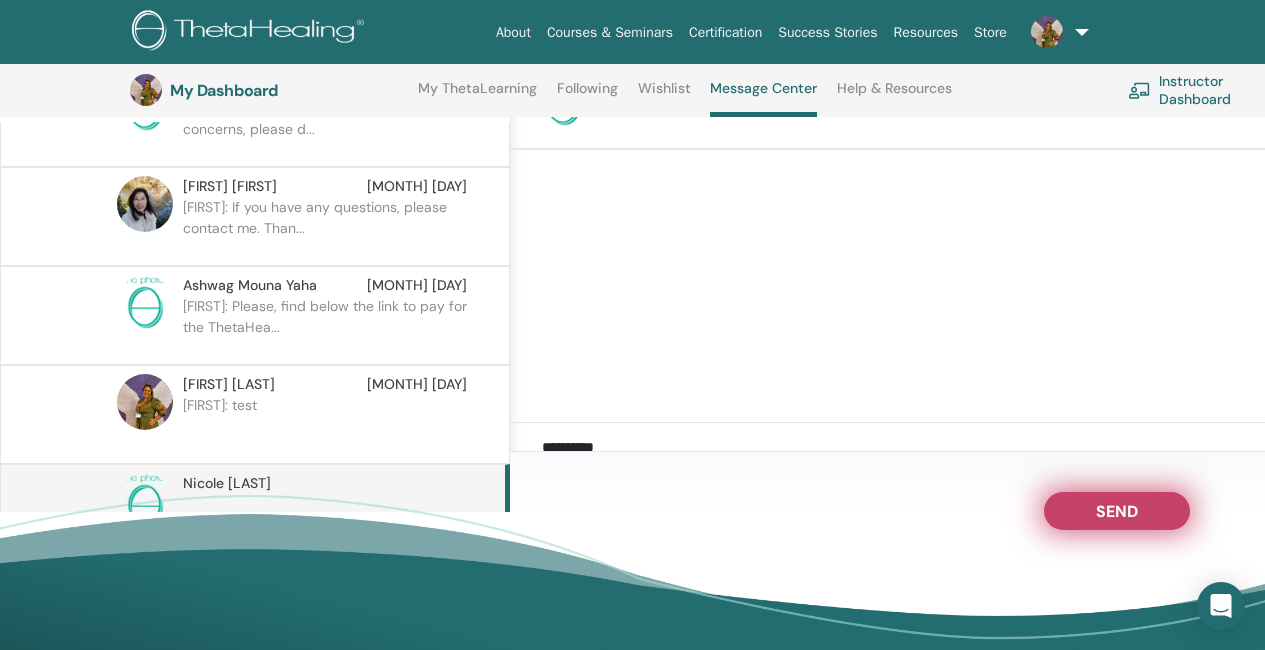 type on "**********" 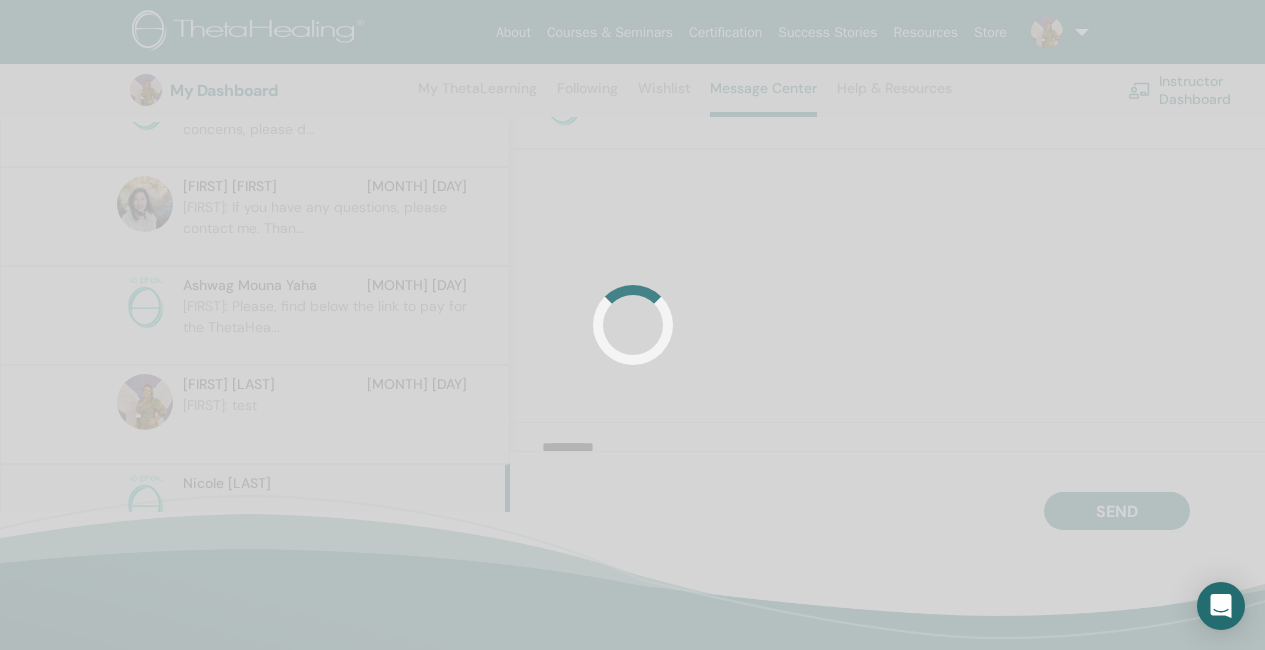 scroll, scrollTop: 0, scrollLeft: 0, axis: both 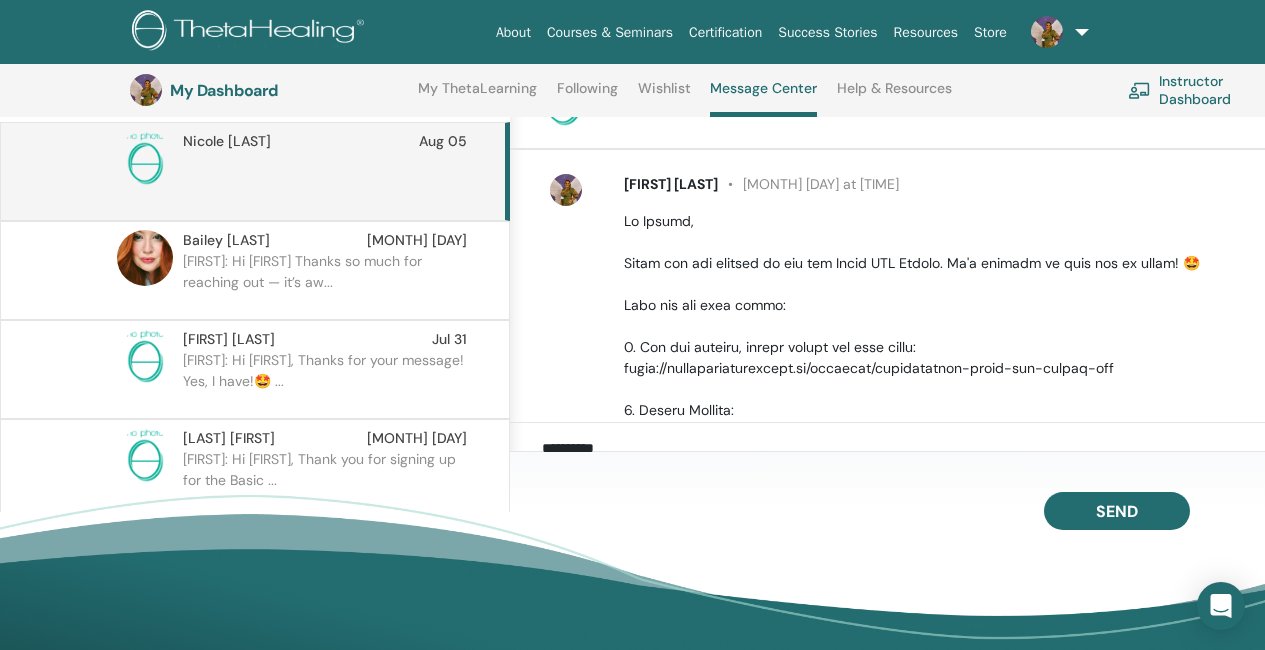 click at bounding box center [251, 32] 